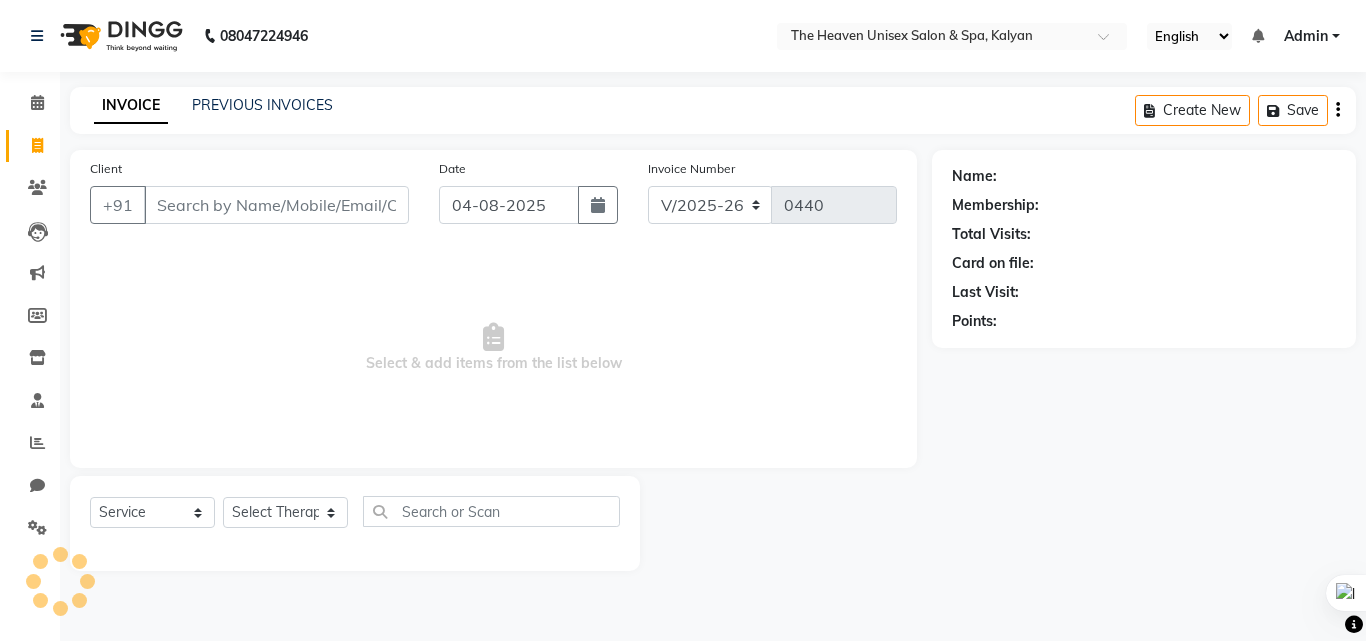 select on "8417" 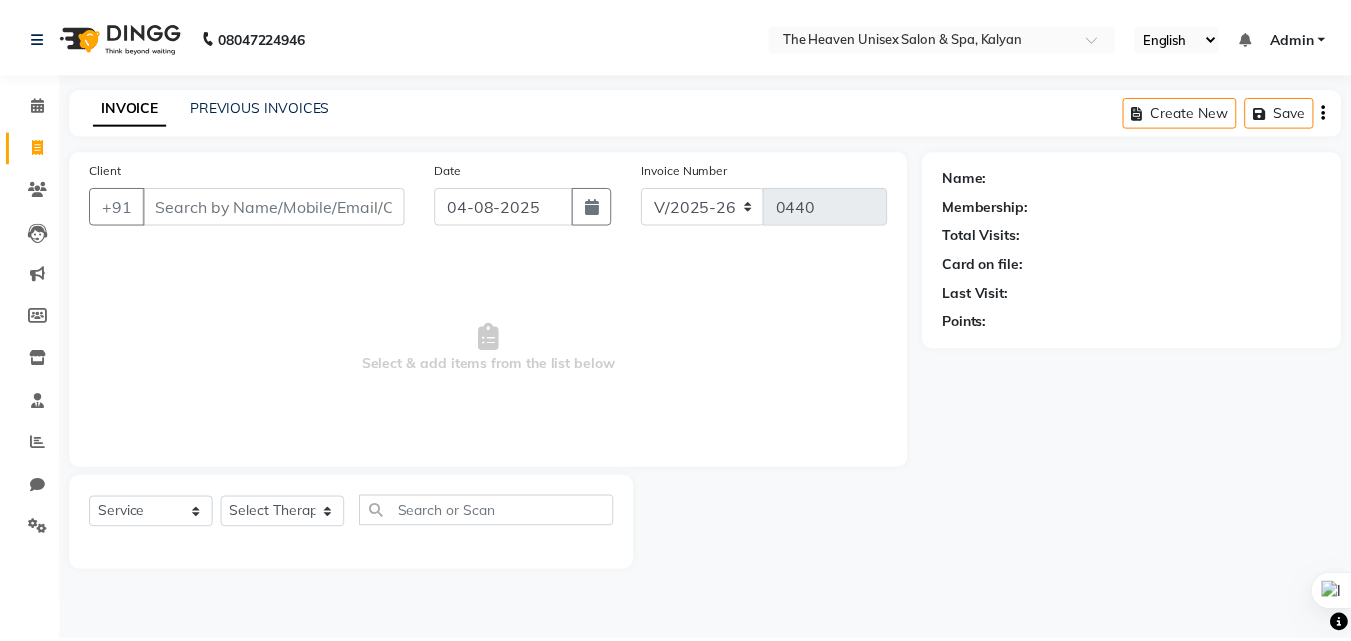 scroll, scrollTop: 0, scrollLeft: 0, axis: both 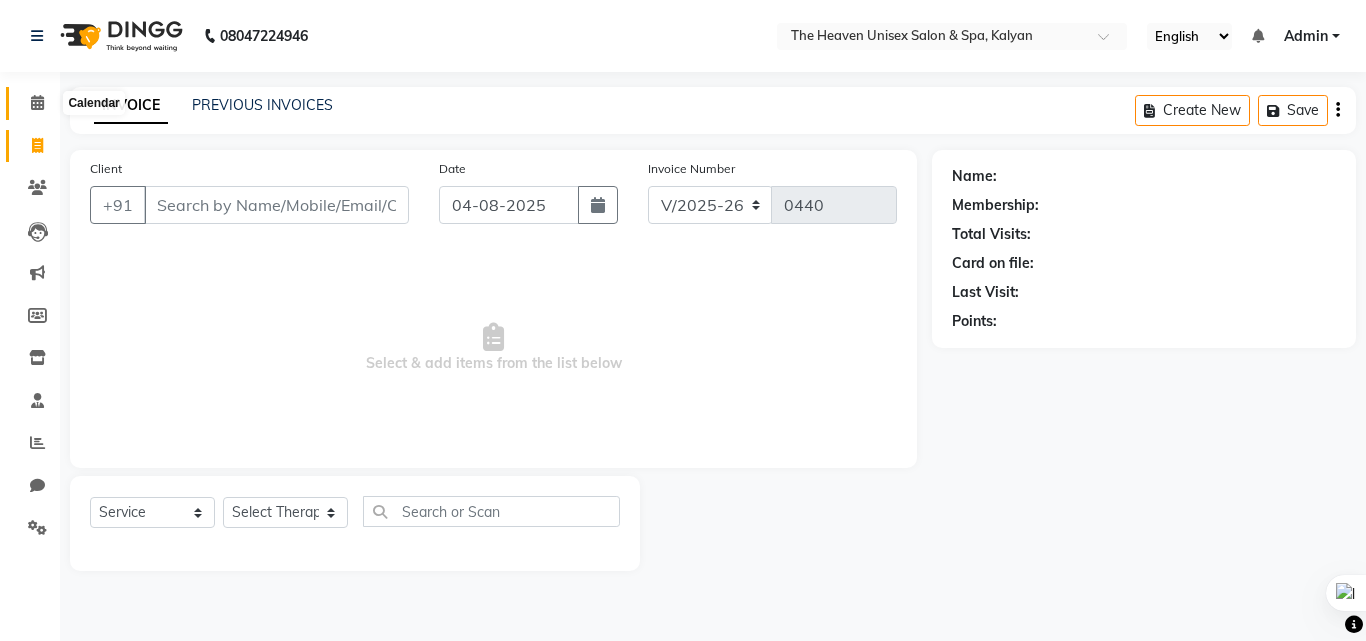 click 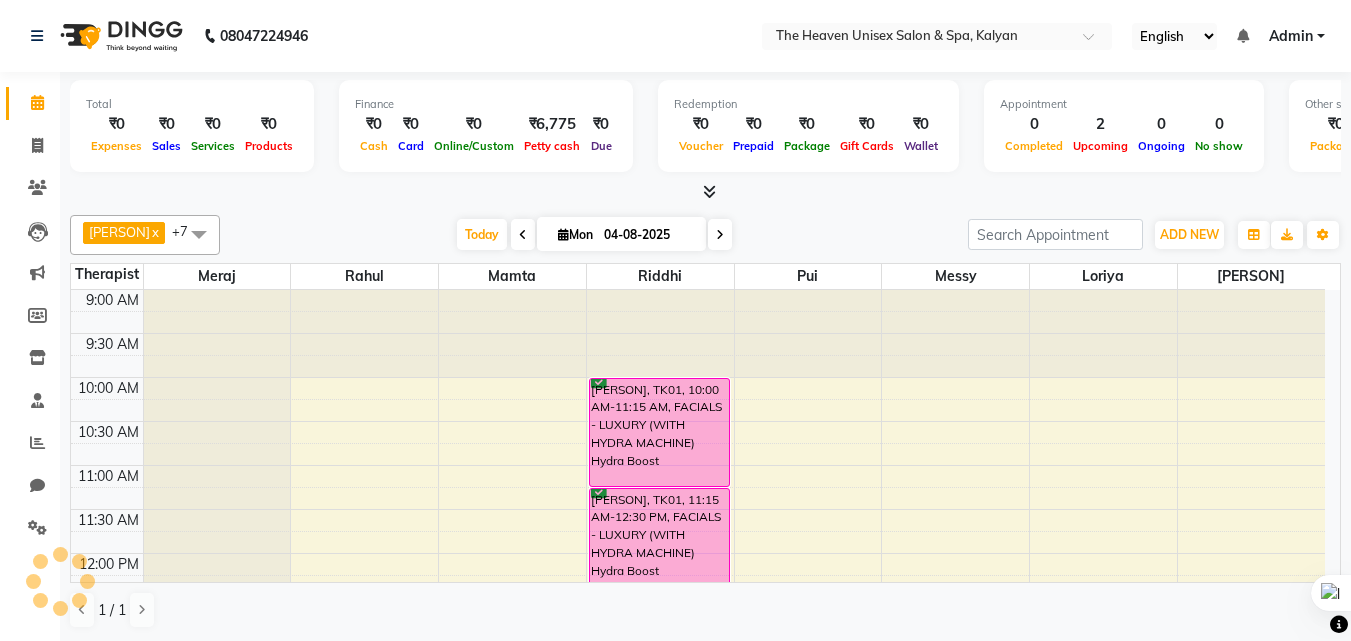click on "Finance  ₹0  Cash ₹0  Card ₹0  Online/Custom ₹6,775 Petty cash ₹0 Due" at bounding box center (486, 126) 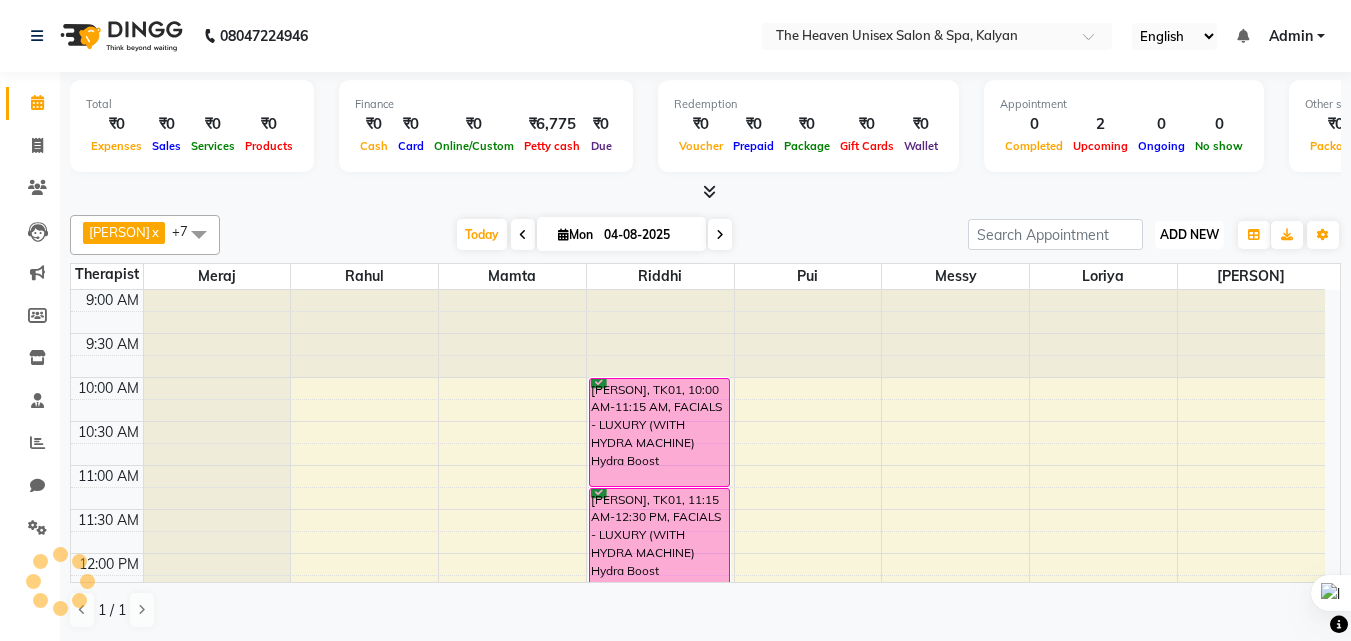 click on "ADD NEW" at bounding box center [1189, 234] 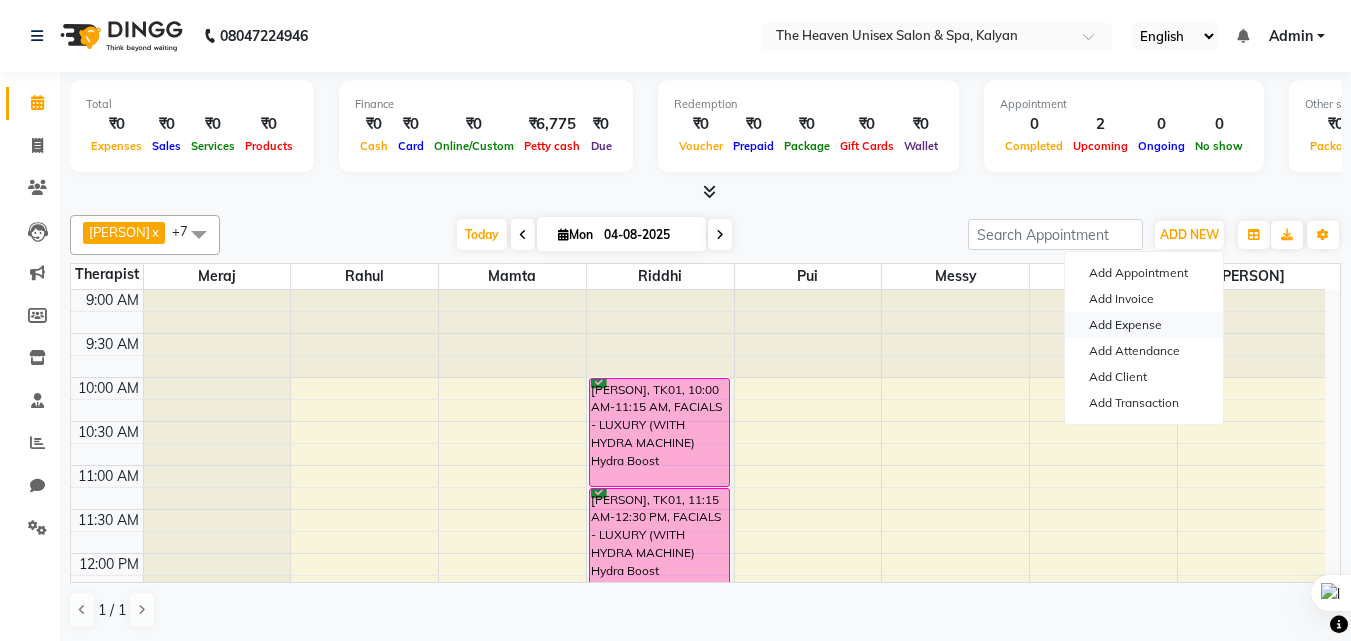 click on "Add Expense" at bounding box center (1144, 325) 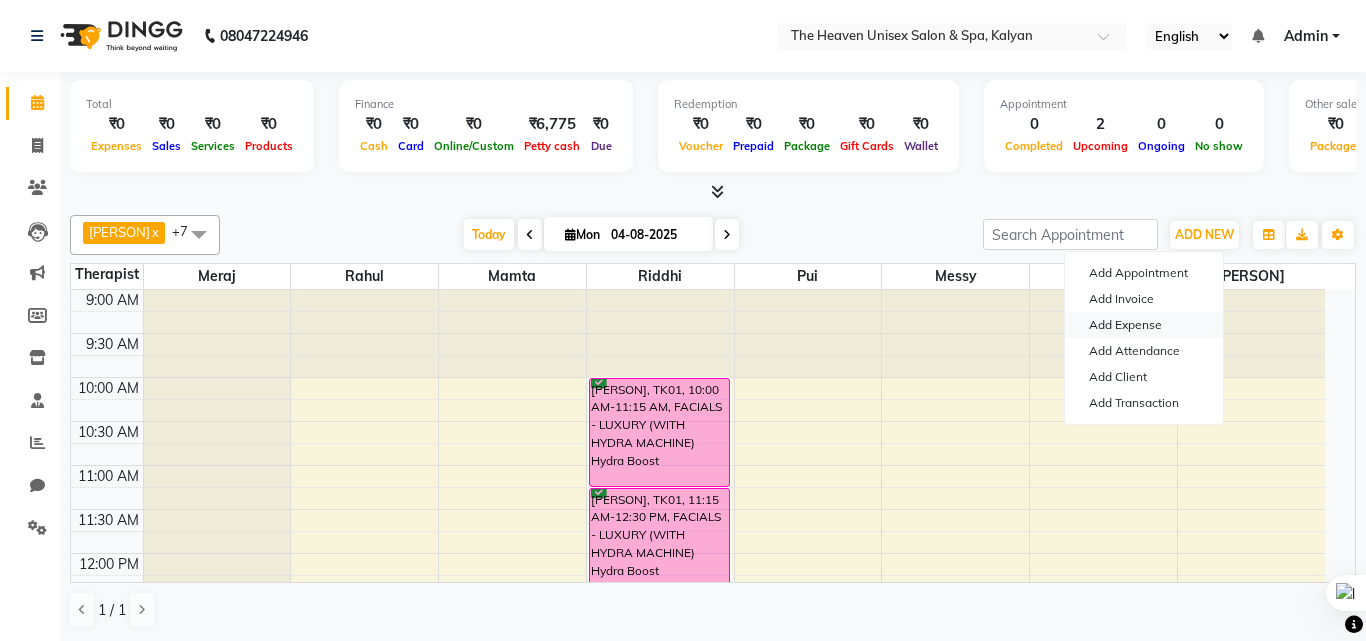 select on "1" 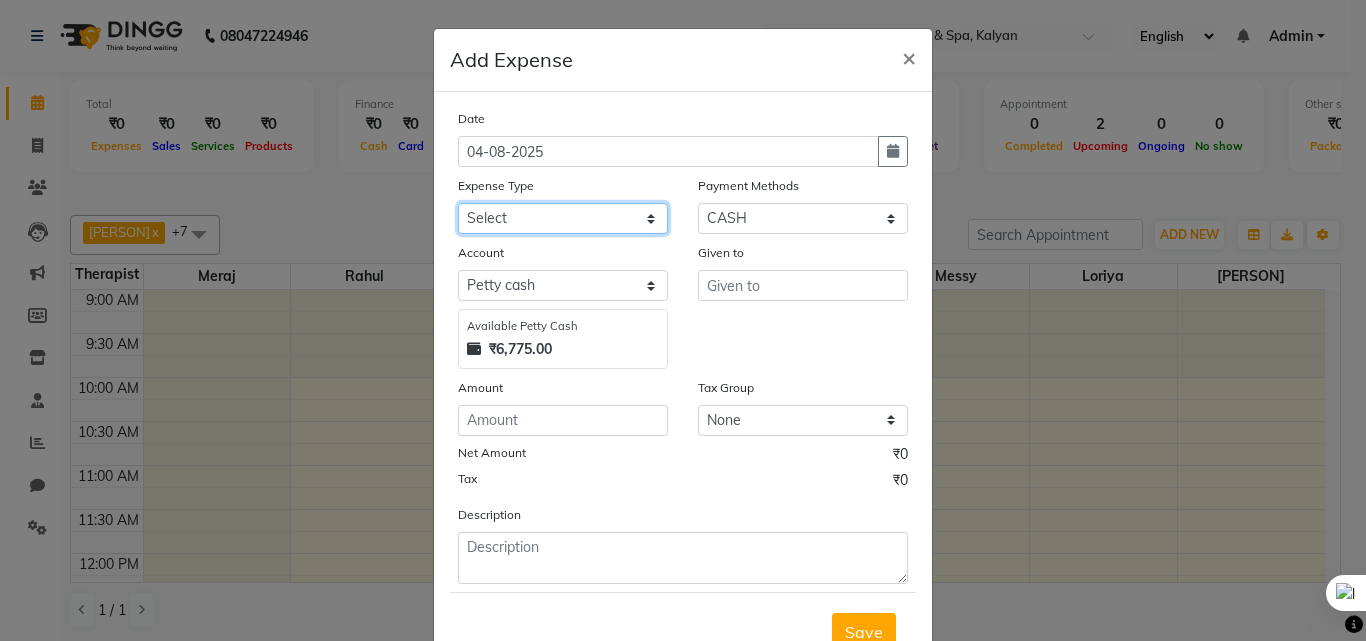 click on "Select Advance Salary Bank charges Car maintenance  Cash transfer to bank Cash transfer to hub Client Snacks Clinical charges Equipment Fuel Govt fee Incentive Insurance International purchase Loan Repayment Maintenance Marketing Miscellaneous MRA Other Pantry Product Rent Salary Staff Snacks Tax Tea & Refreshment Utilities" 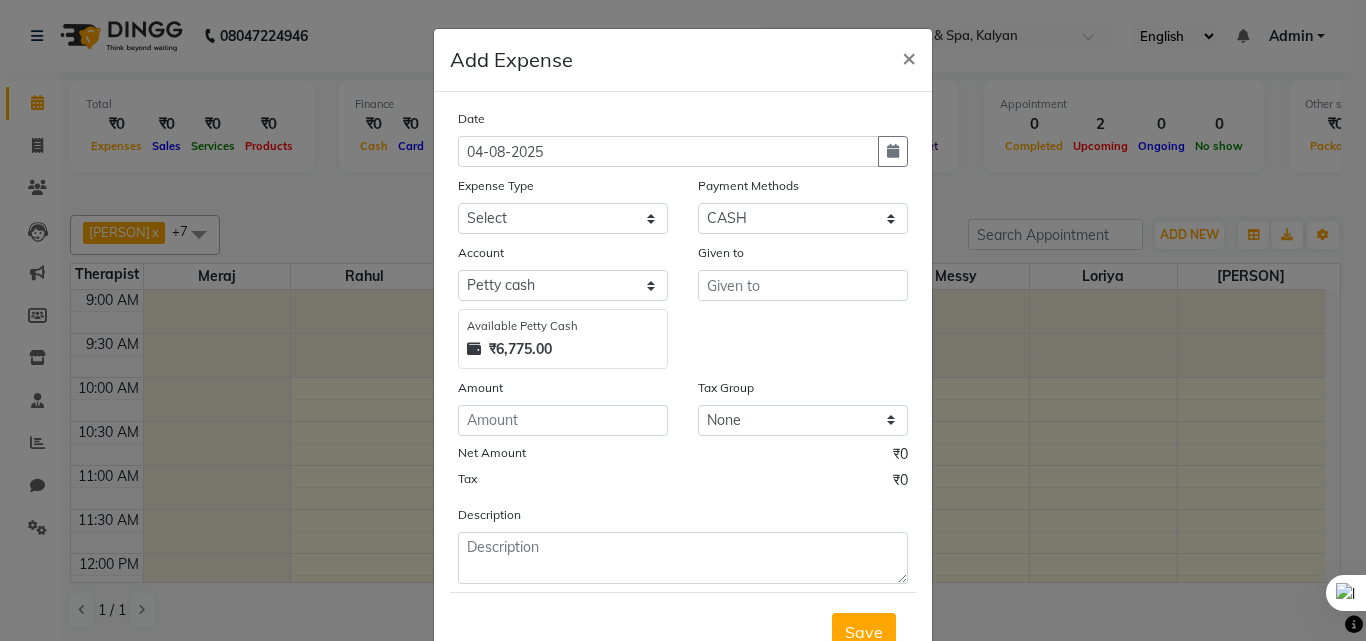 click on "Add Expense  × Date 04-08-2025 Expense Type Select Advance Salary Bank charges Car maintenance  Cash transfer to bank Cash transfer to hub Client Snacks Clinical charges Equipment Fuel Govt fee Incentive Insurance International purchase Loan Repayment Maintenance Marketing Miscellaneous MRA Other Pantry Product Rent Salary Staff Snacks Tax Tea & Refreshment Utilities Payment Methods Select ONLINE CASH UPI Prepaid Voucher Wallet GPay Account Select Petty cash Default account Available Petty Cash ₹6,775.00 Given to Amount Tax Group None GST Net Amount ₹0 Tax ₹0 Description  Save" 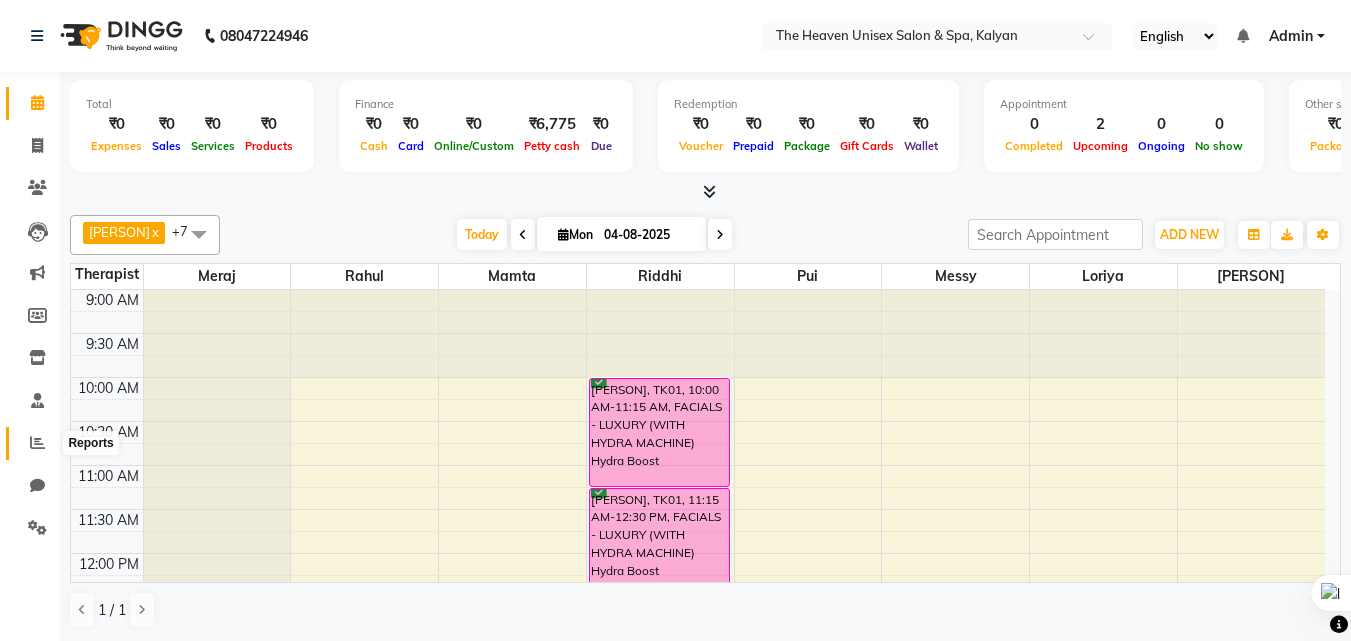 click 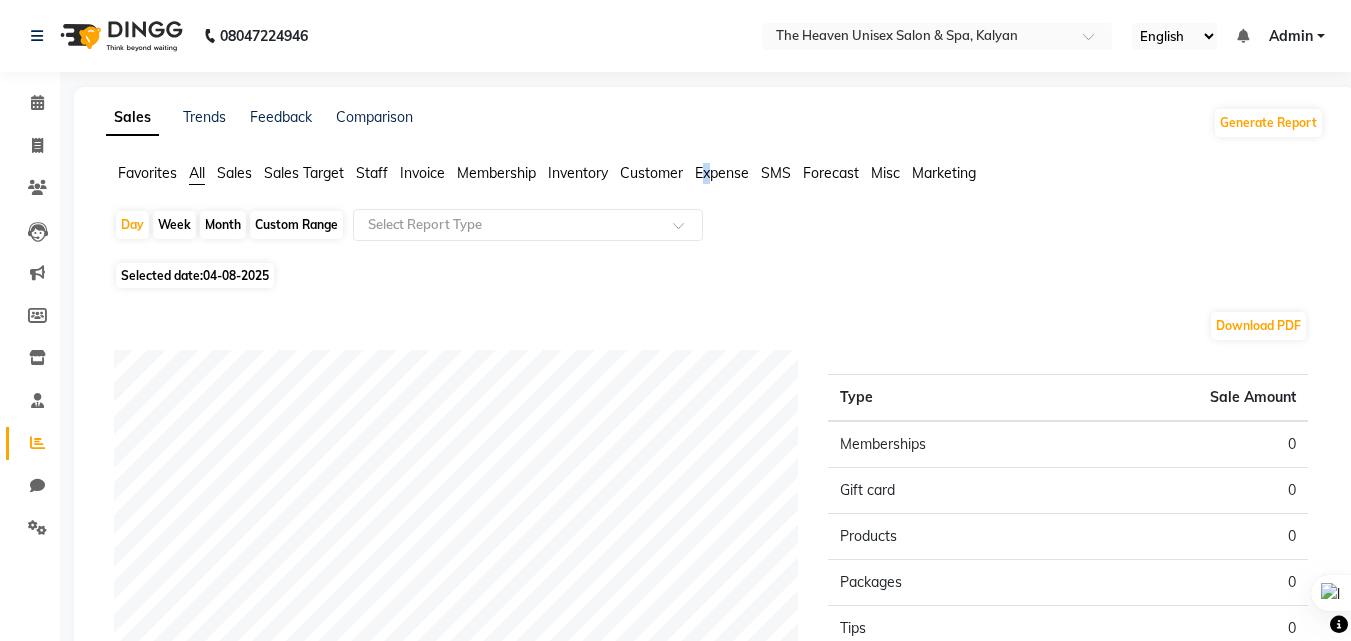 click on "Expense" 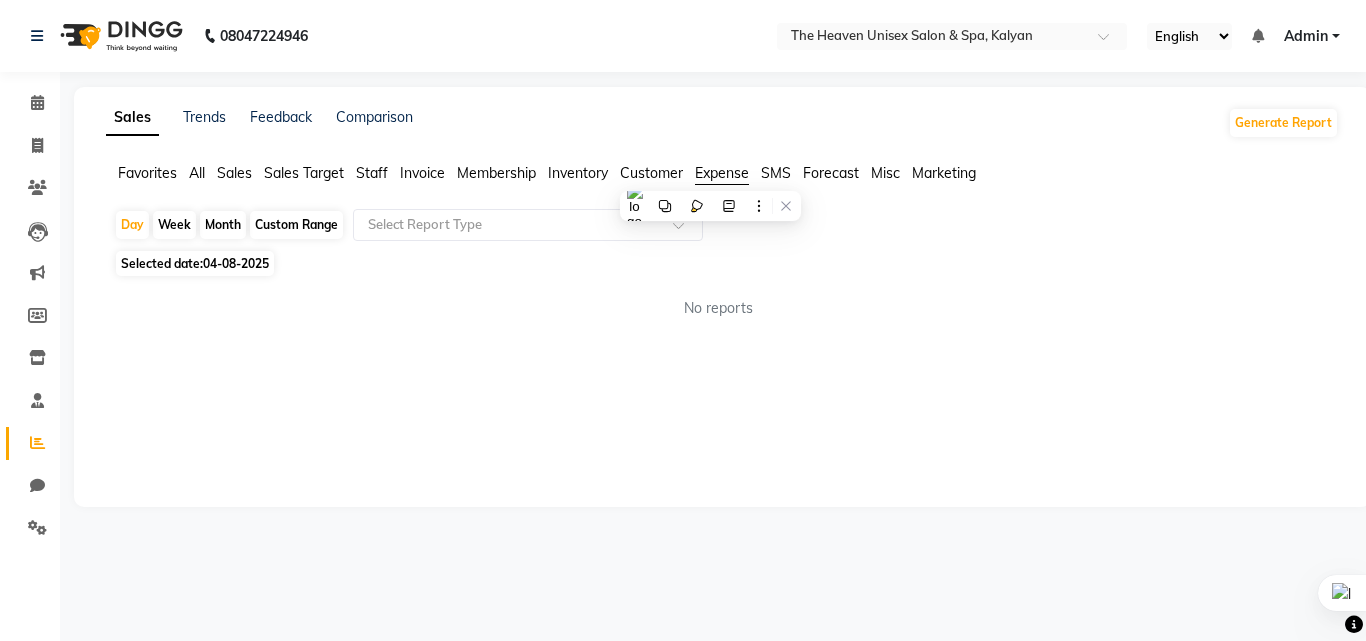 click on "Selected date:  04-08-2025" 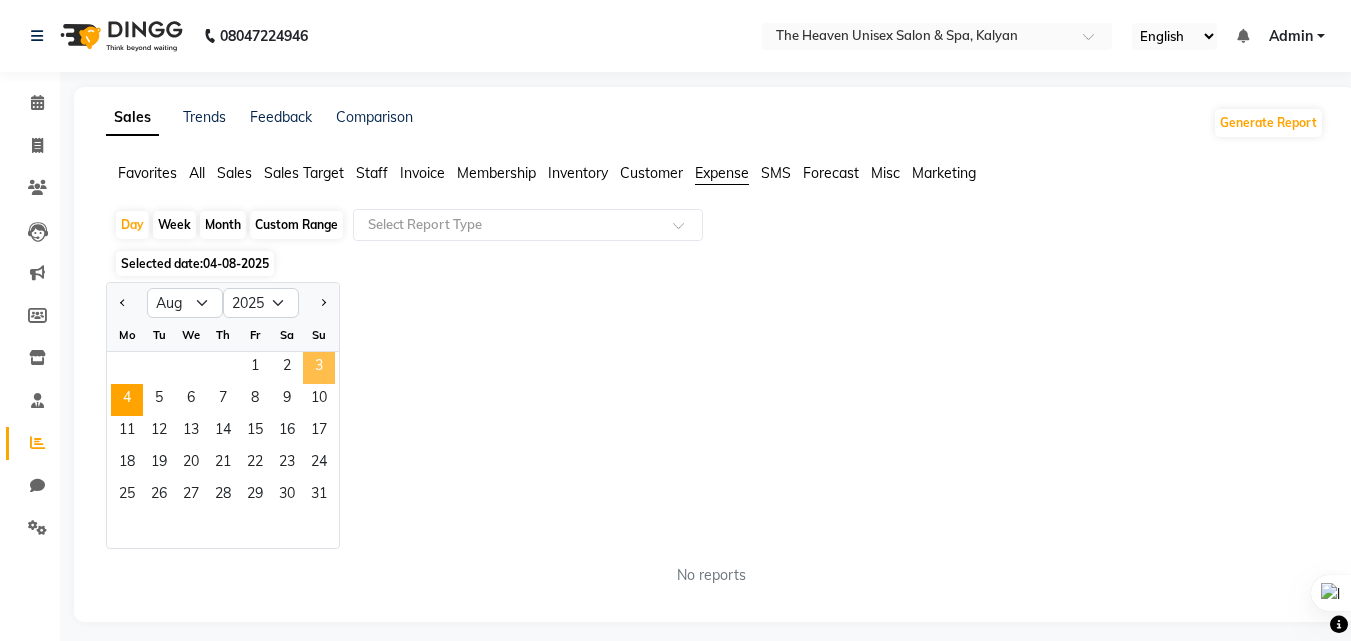 click on "3" 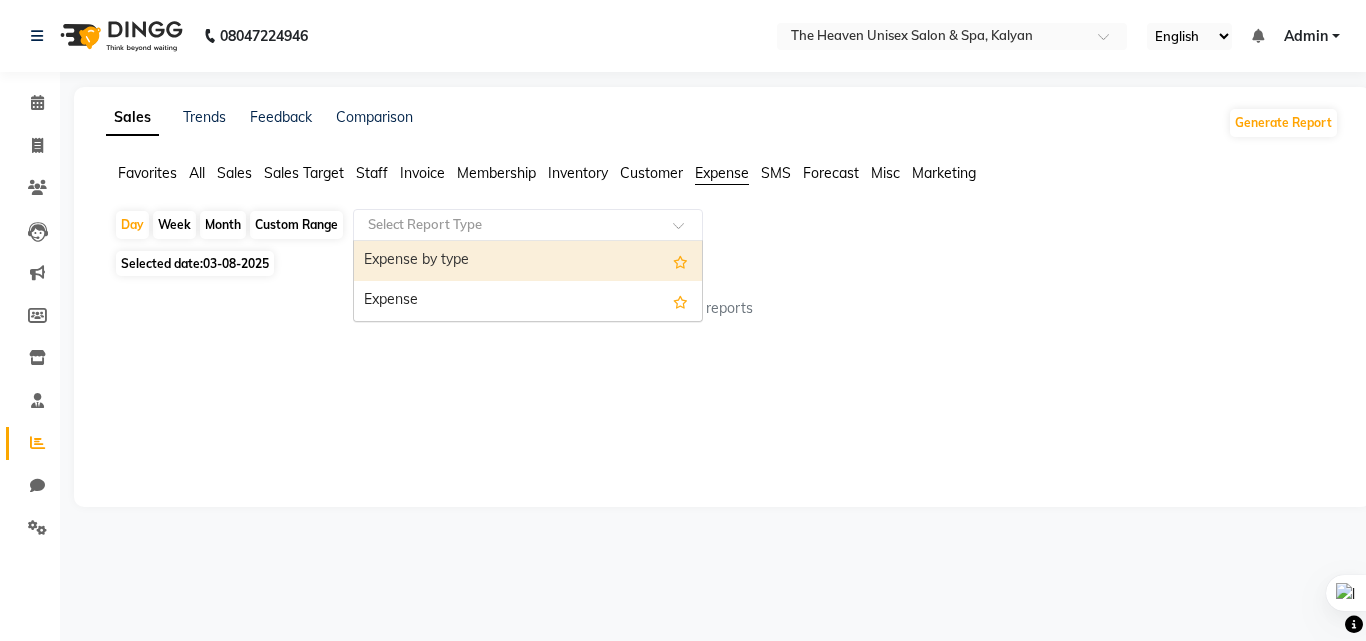 click 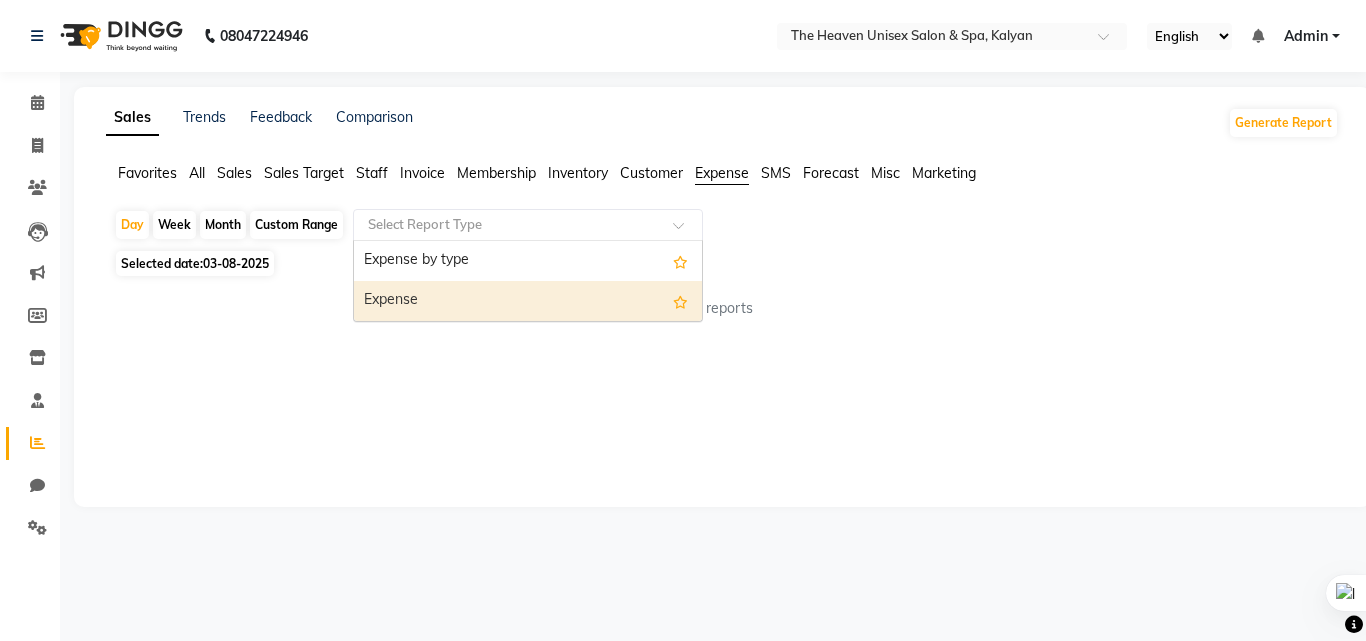 click on "Expense" at bounding box center (528, 301) 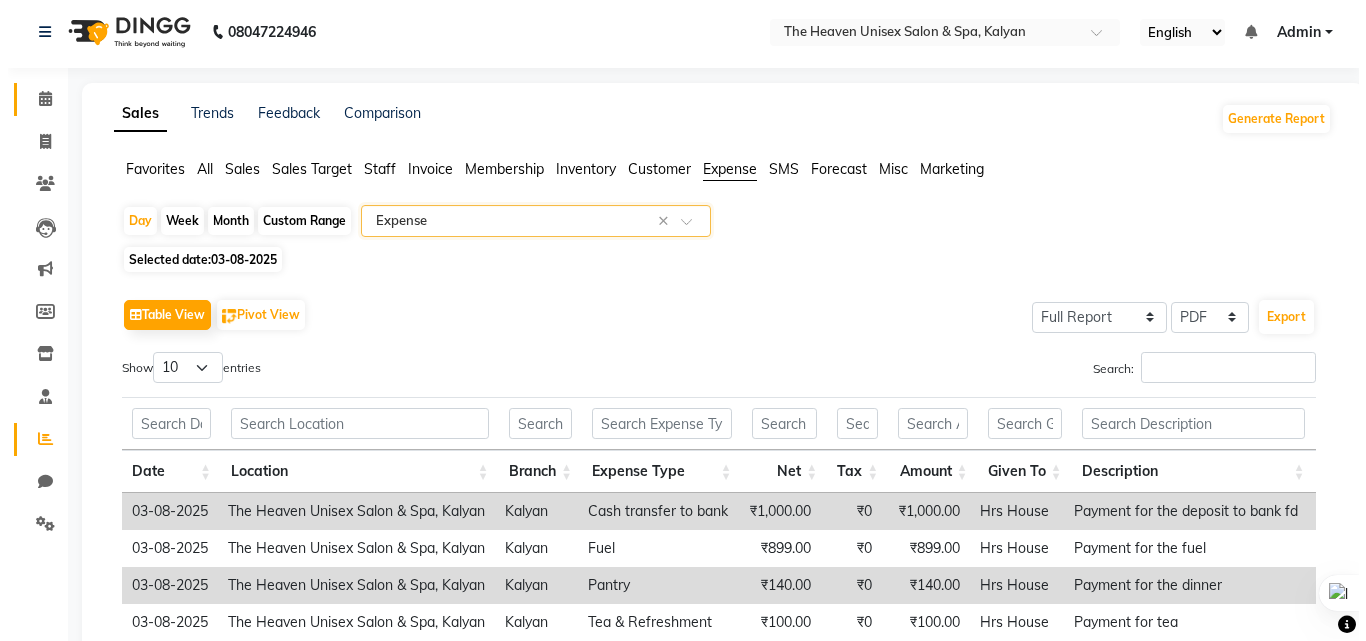 scroll, scrollTop: 0, scrollLeft: 0, axis: both 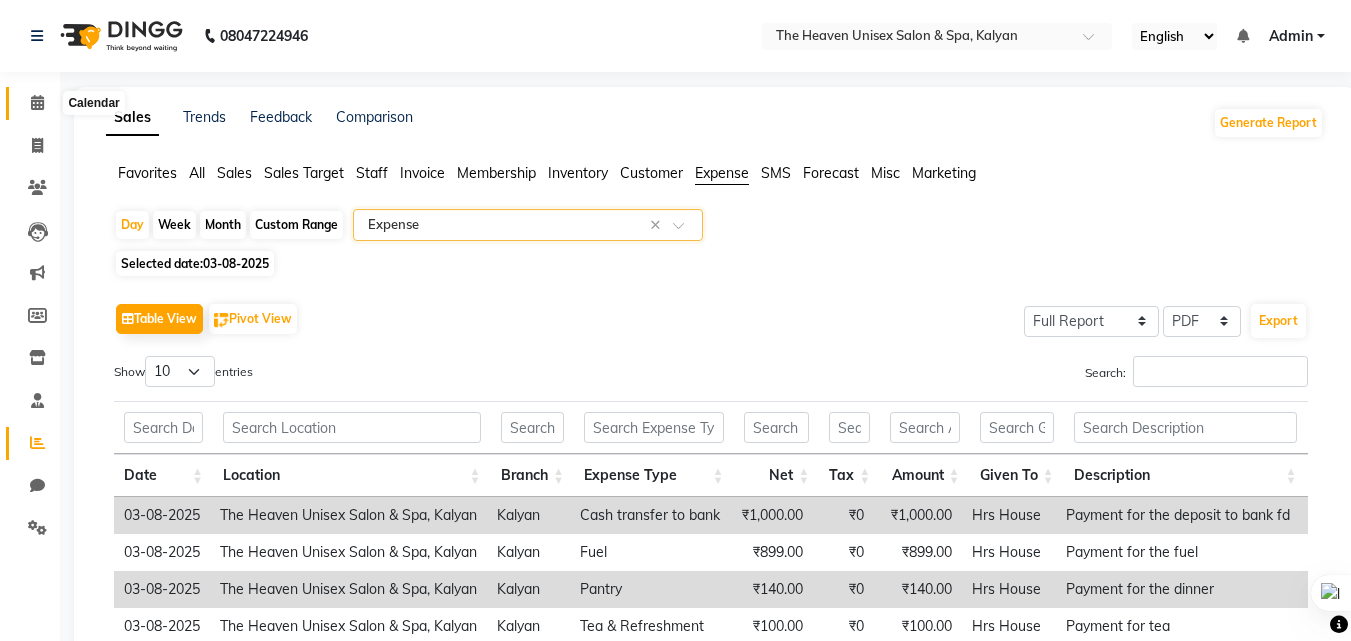 click 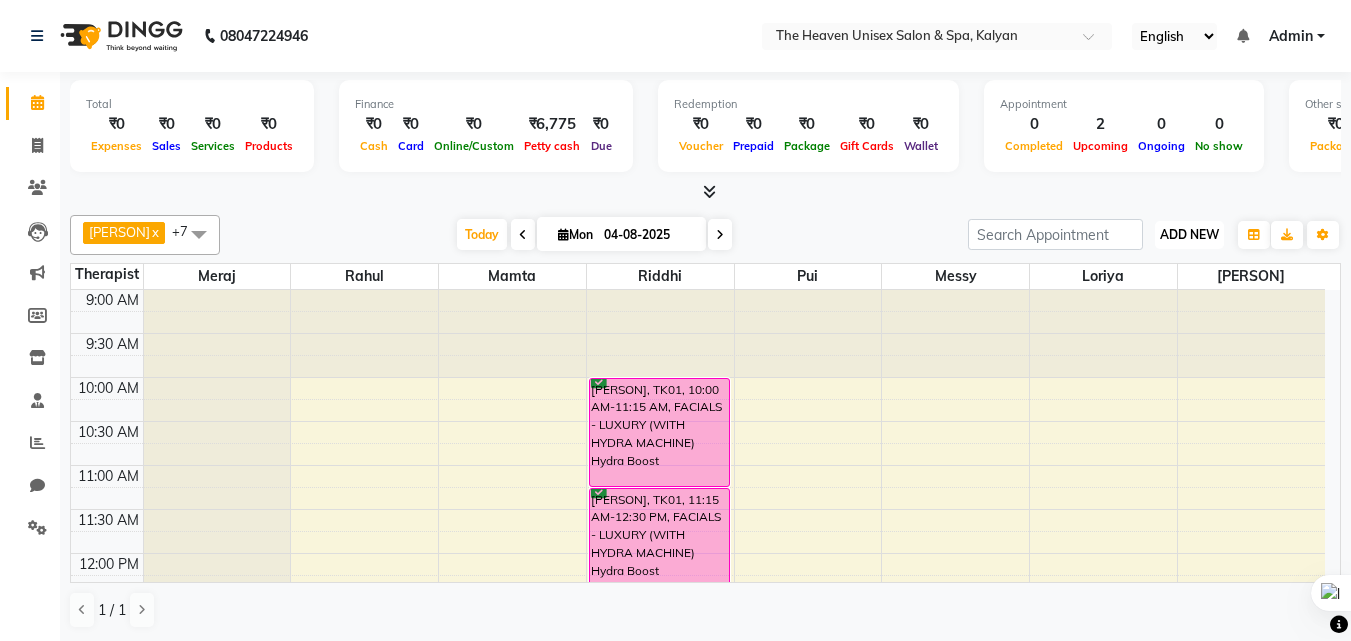 click on "ADD NEW" at bounding box center [1189, 234] 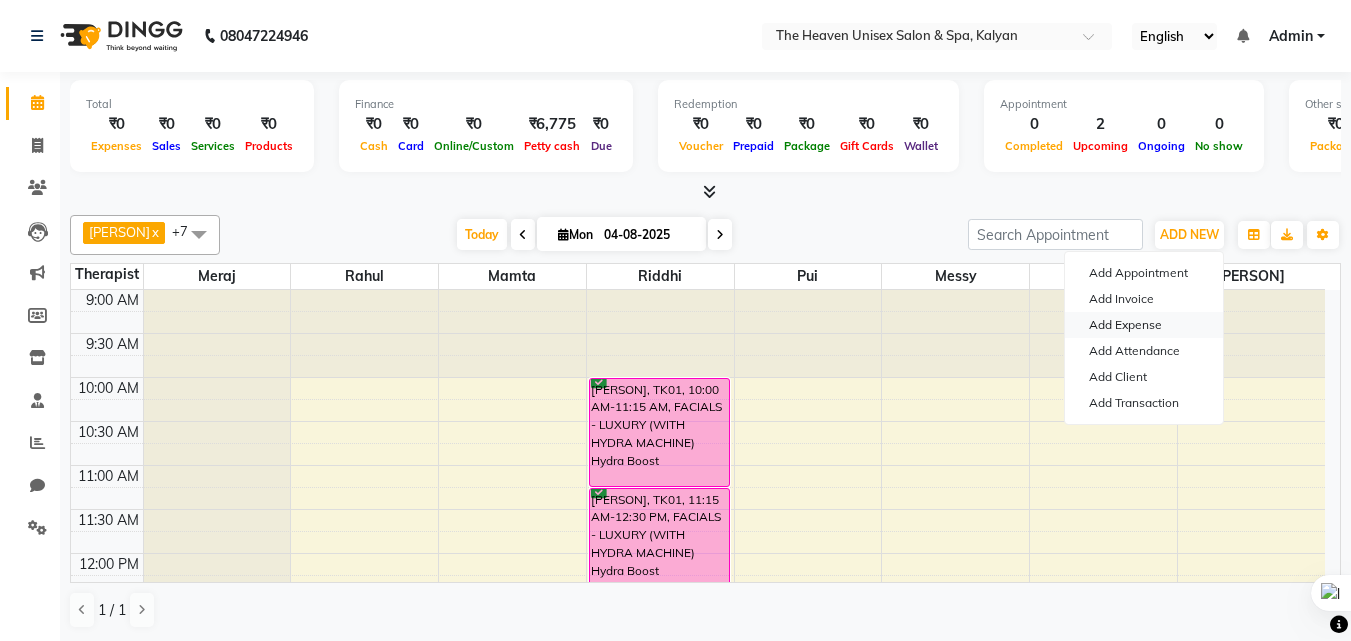 click on "Add Expense" at bounding box center [1144, 325] 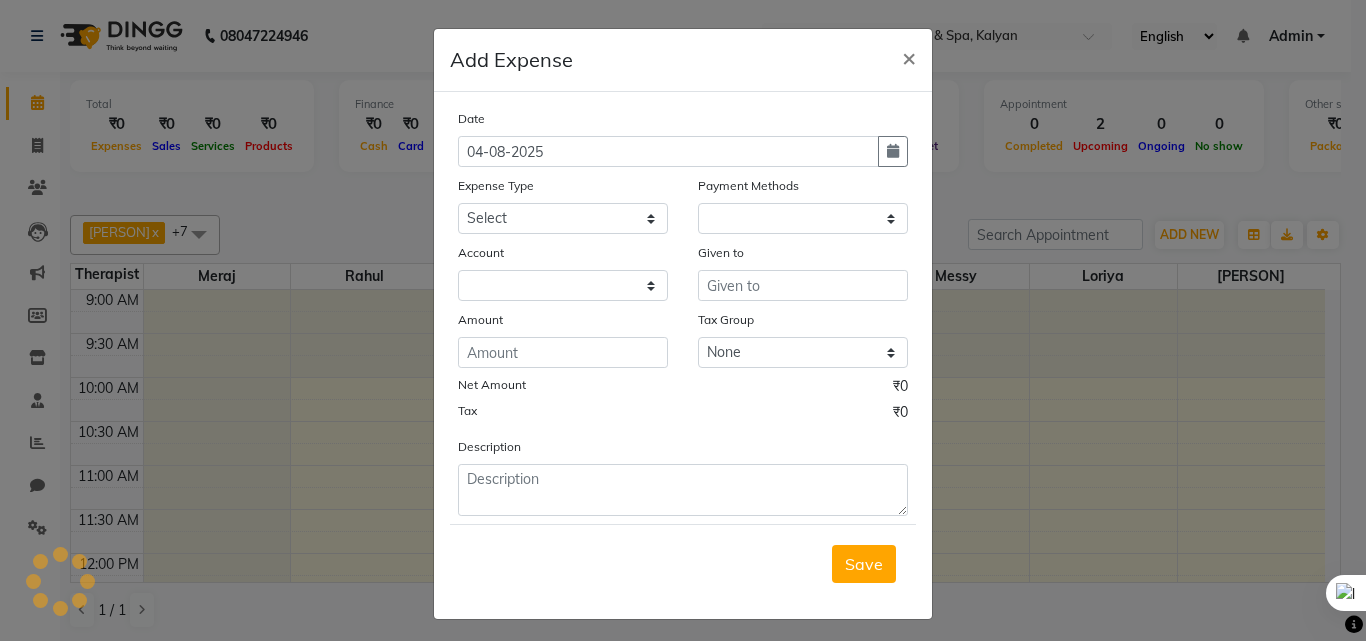 select on "1" 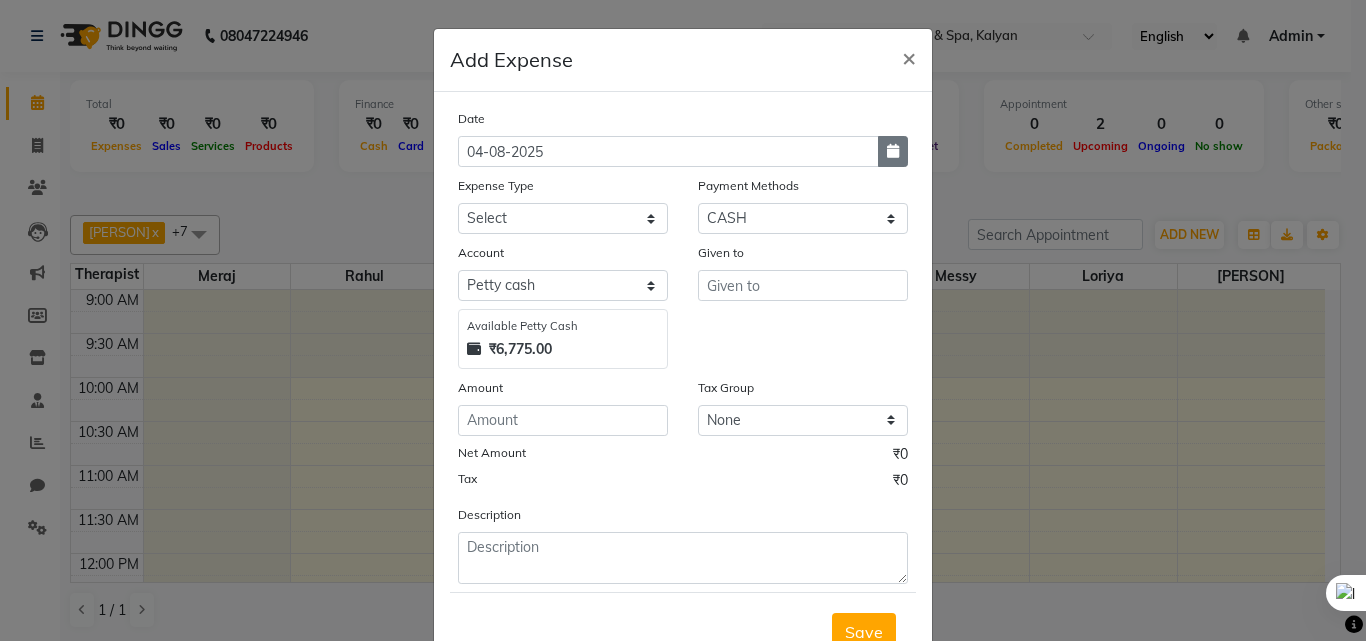 click 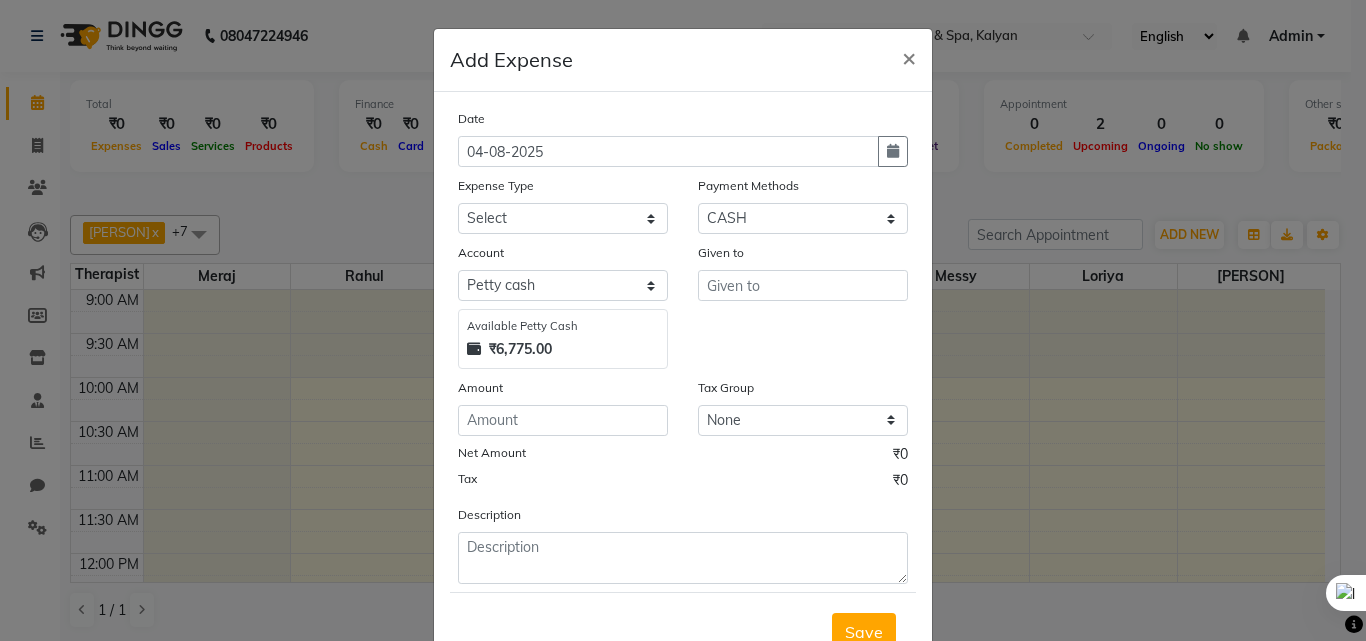select on "8" 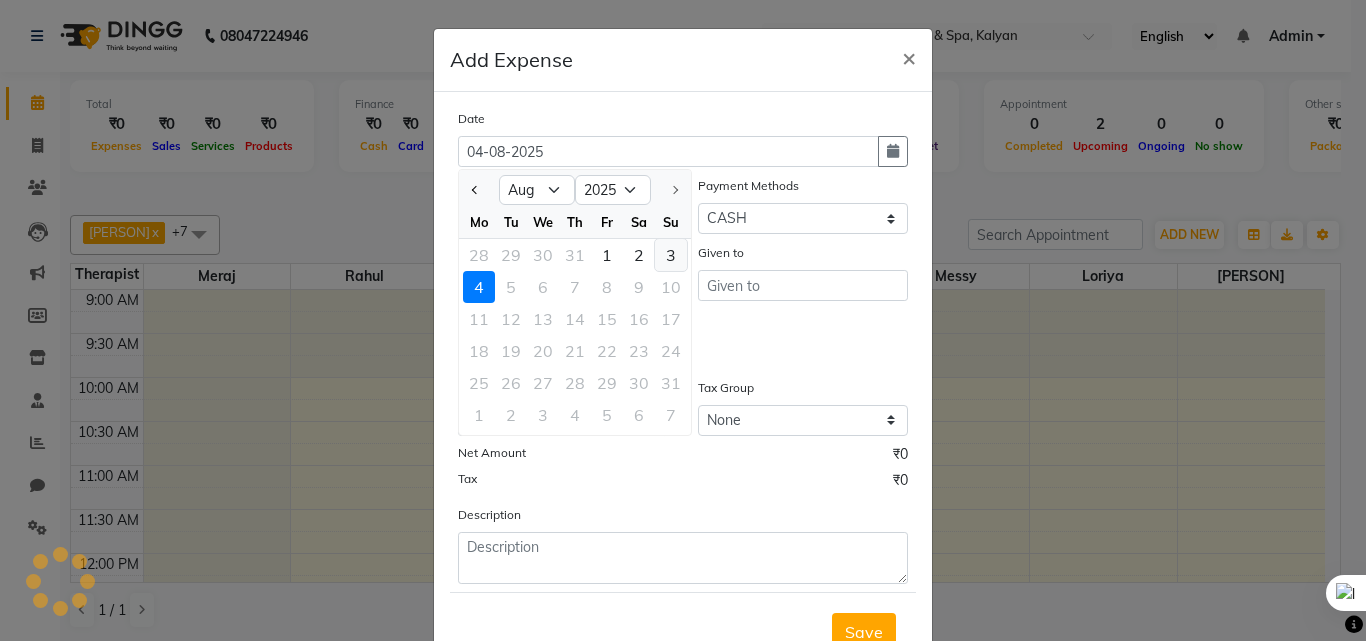 click on "3" 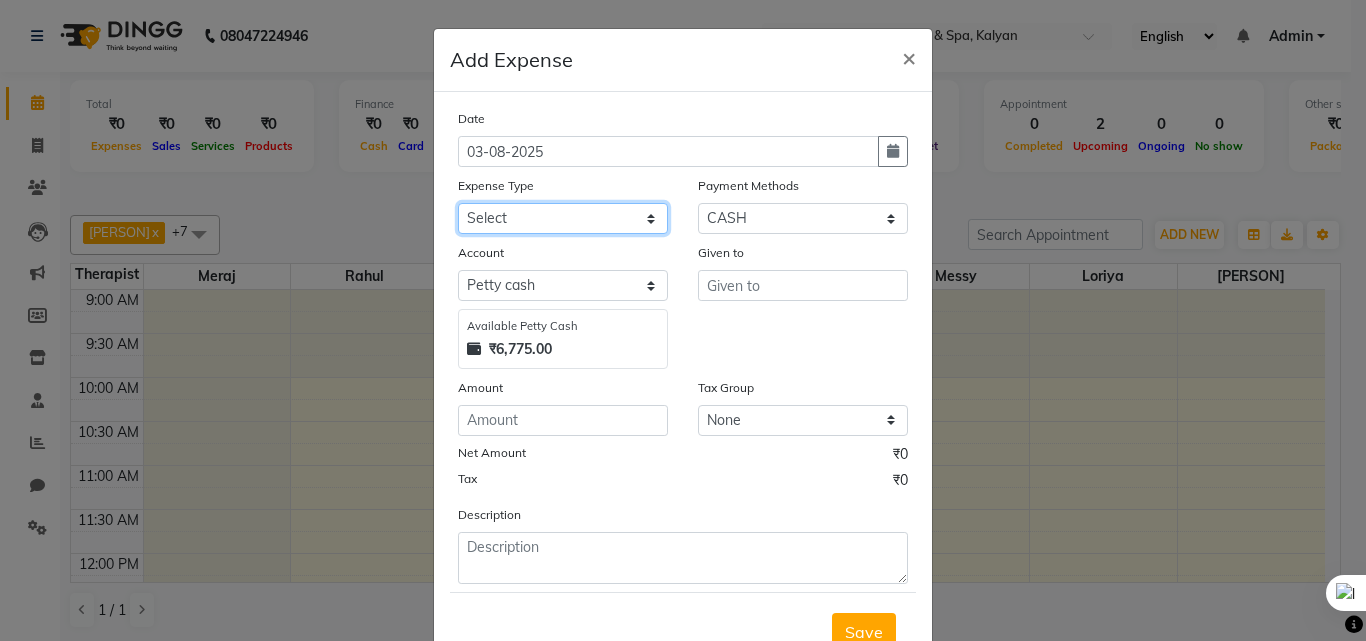 click on "Select Advance Salary Bank charges Car maintenance  Cash transfer to bank Cash transfer to hub Client Snacks Clinical charges Equipment Fuel Govt fee Incentive Insurance International purchase Loan Repayment Maintenance Marketing Miscellaneous MRA Other Pantry Product Rent Salary Staff Snacks Tax Tea & Refreshment Utilities" 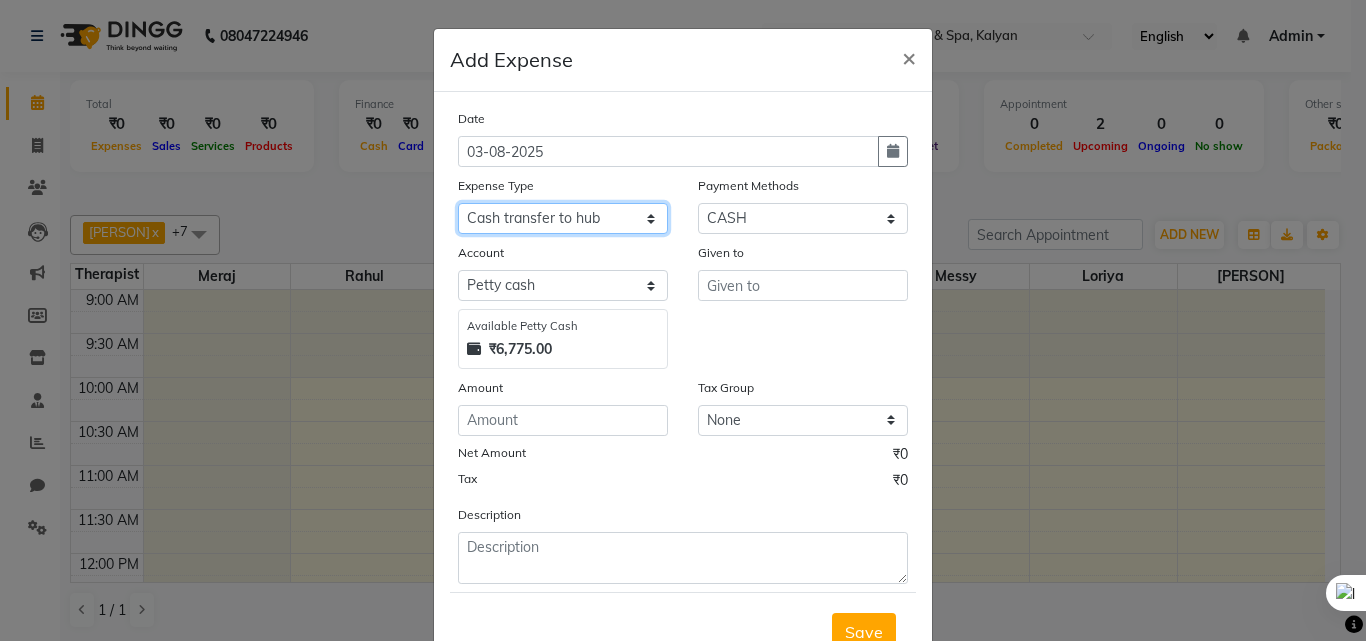 click on "Select Advance Salary Bank charges Car maintenance  Cash transfer to bank Cash transfer to hub Client Snacks Clinical charges Equipment Fuel Govt fee Incentive Insurance International purchase Loan Repayment Maintenance Marketing Miscellaneous MRA Other Pantry Product Rent Salary Staff Snacks Tax Tea & Refreshment Utilities" 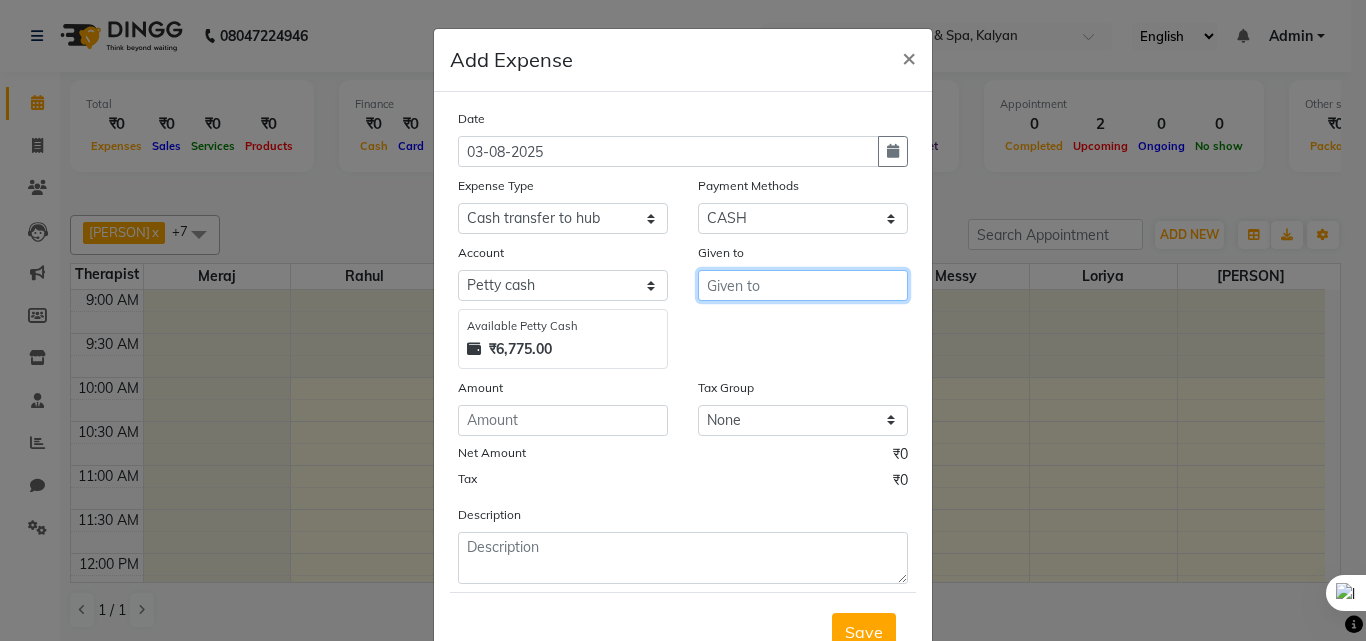 click at bounding box center (803, 285) 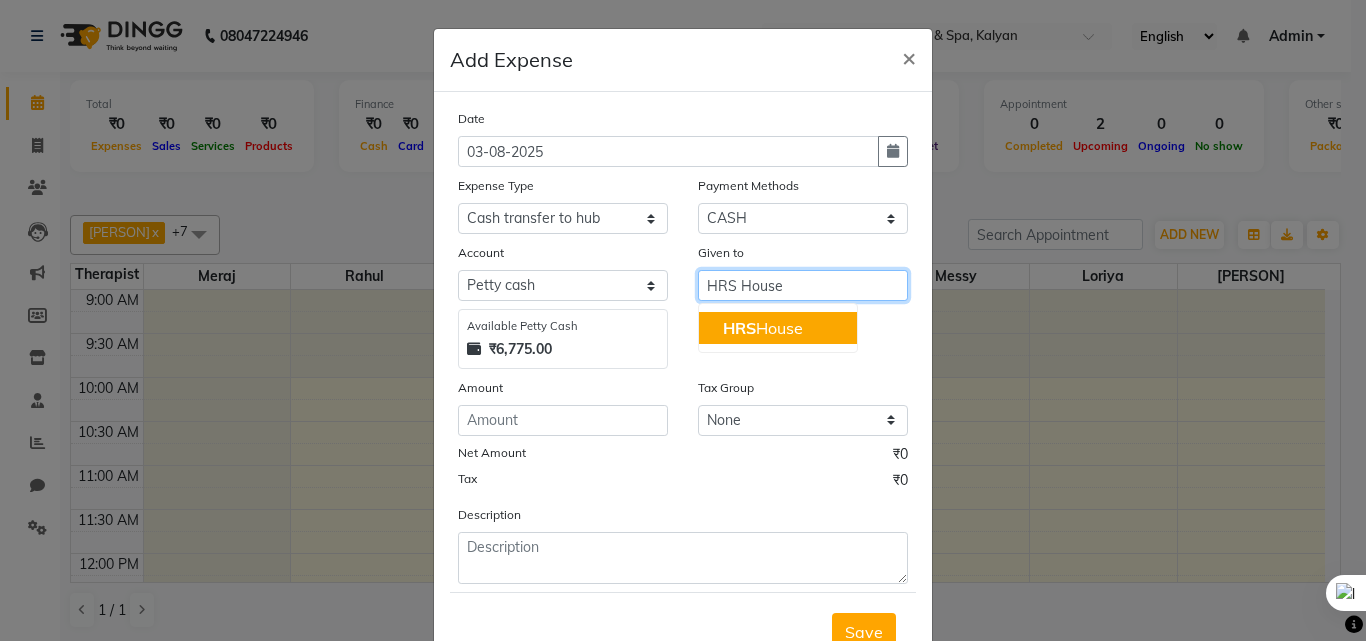 type on "HRS House" 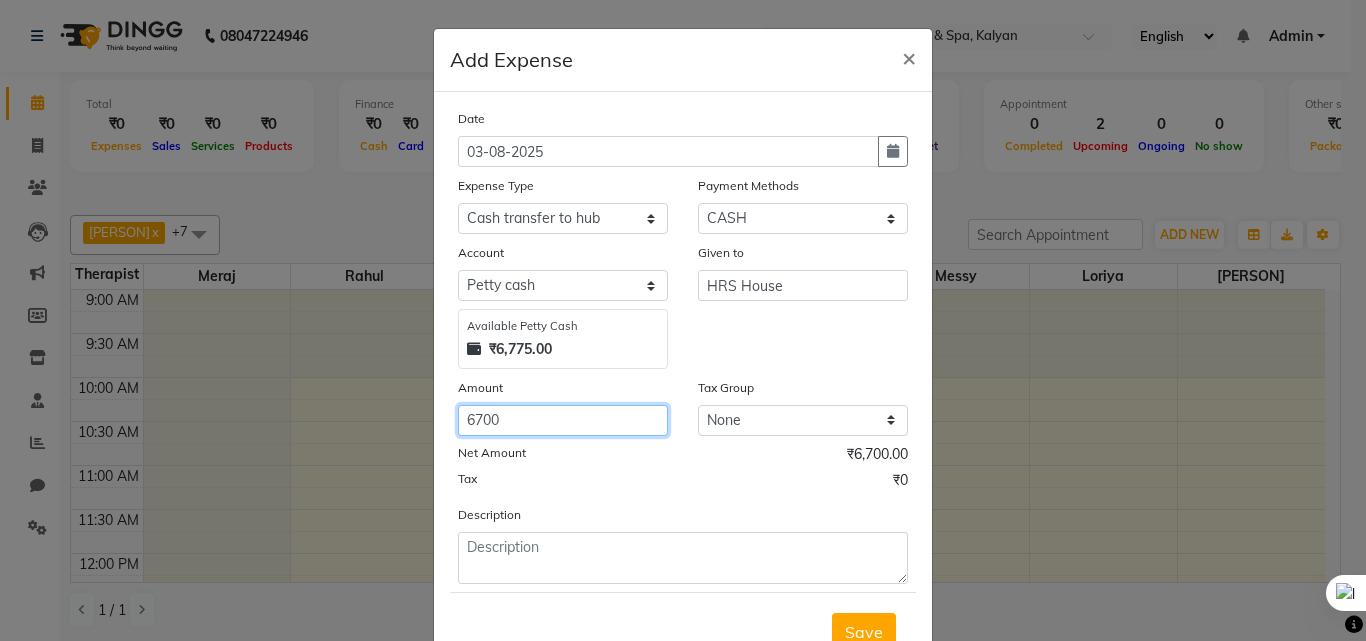 type on "6700" 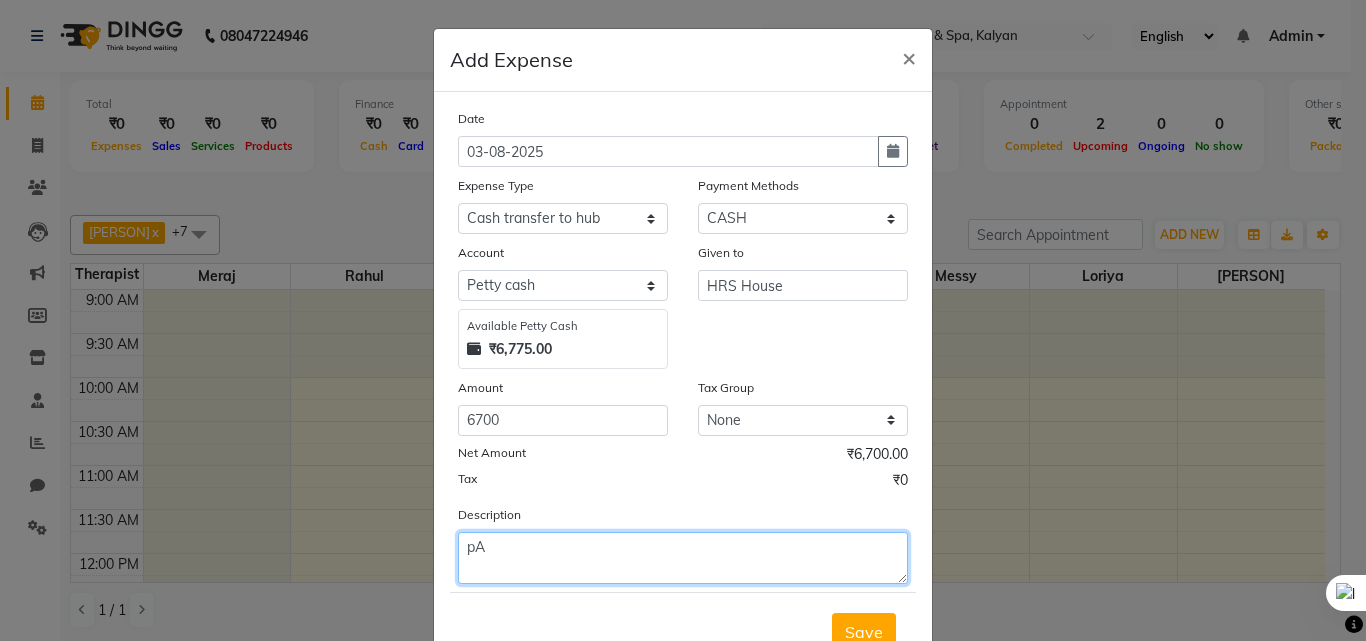 type on "p" 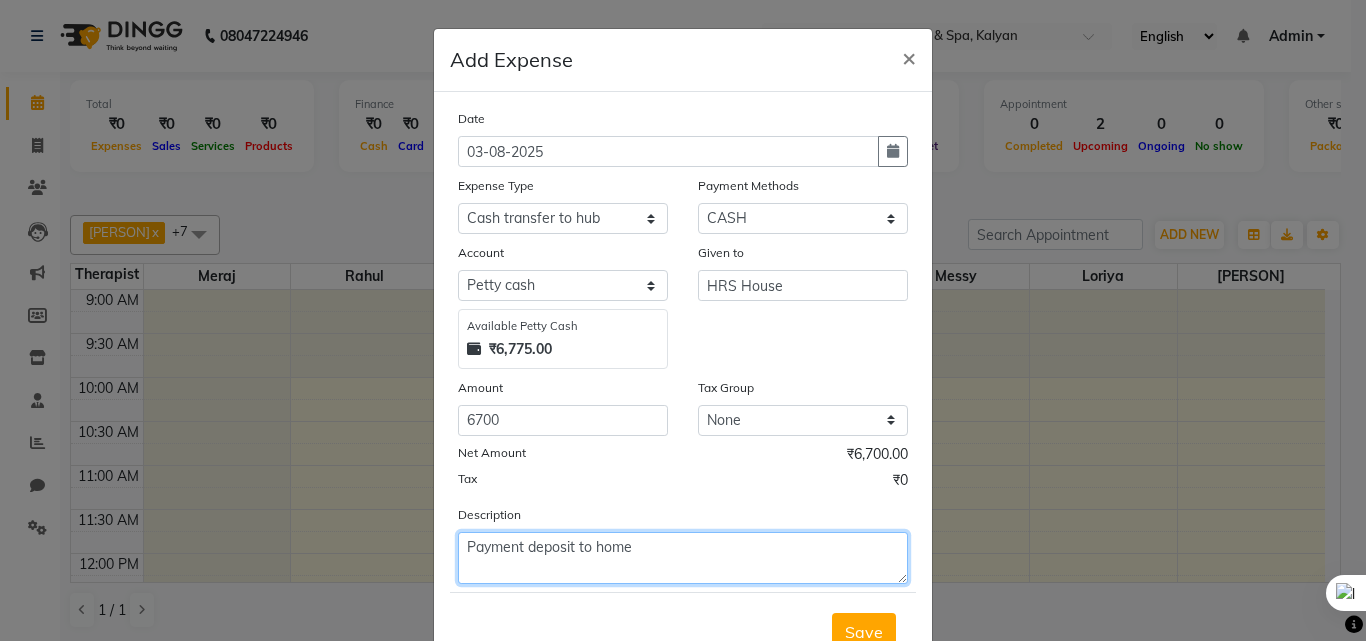 type on "Payment deposit to home" 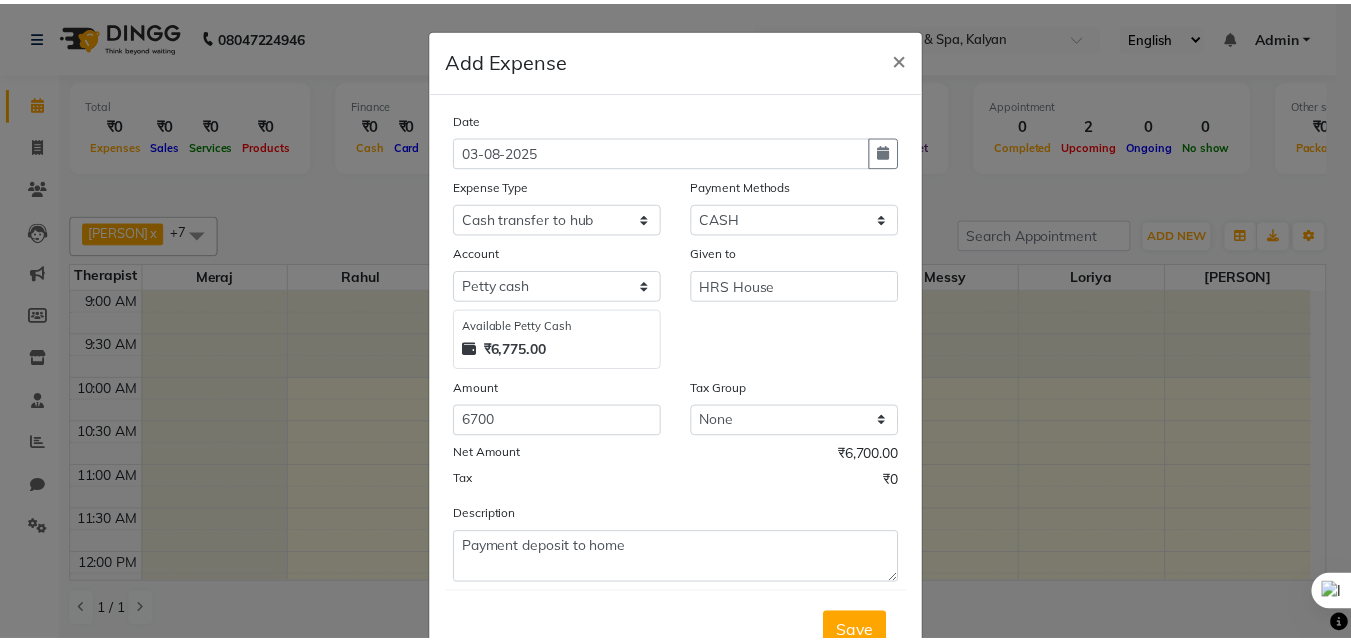 scroll, scrollTop: 10, scrollLeft: 0, axis: vertical 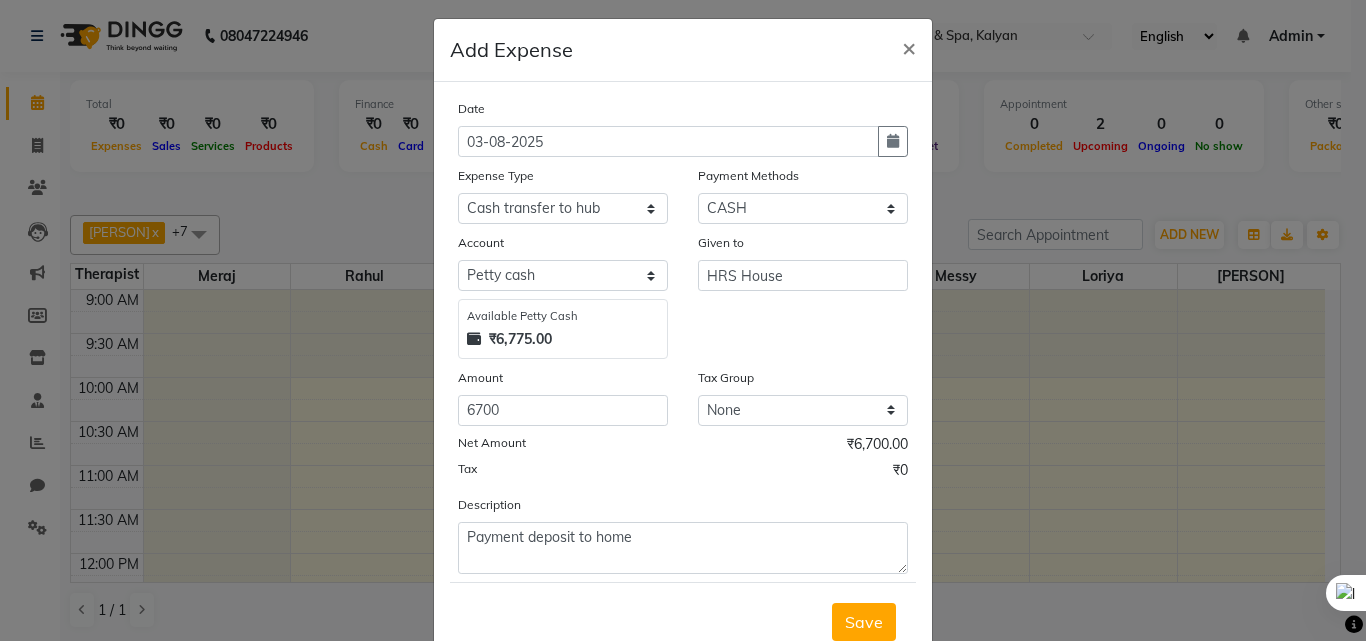 type 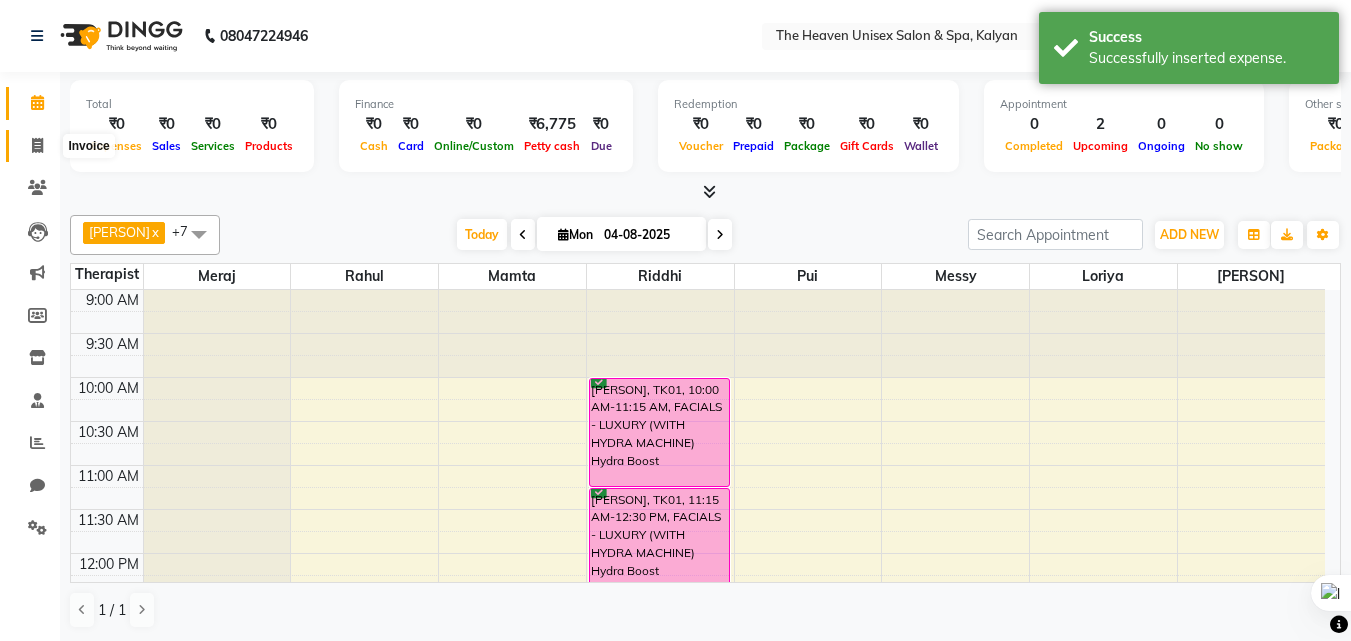 click 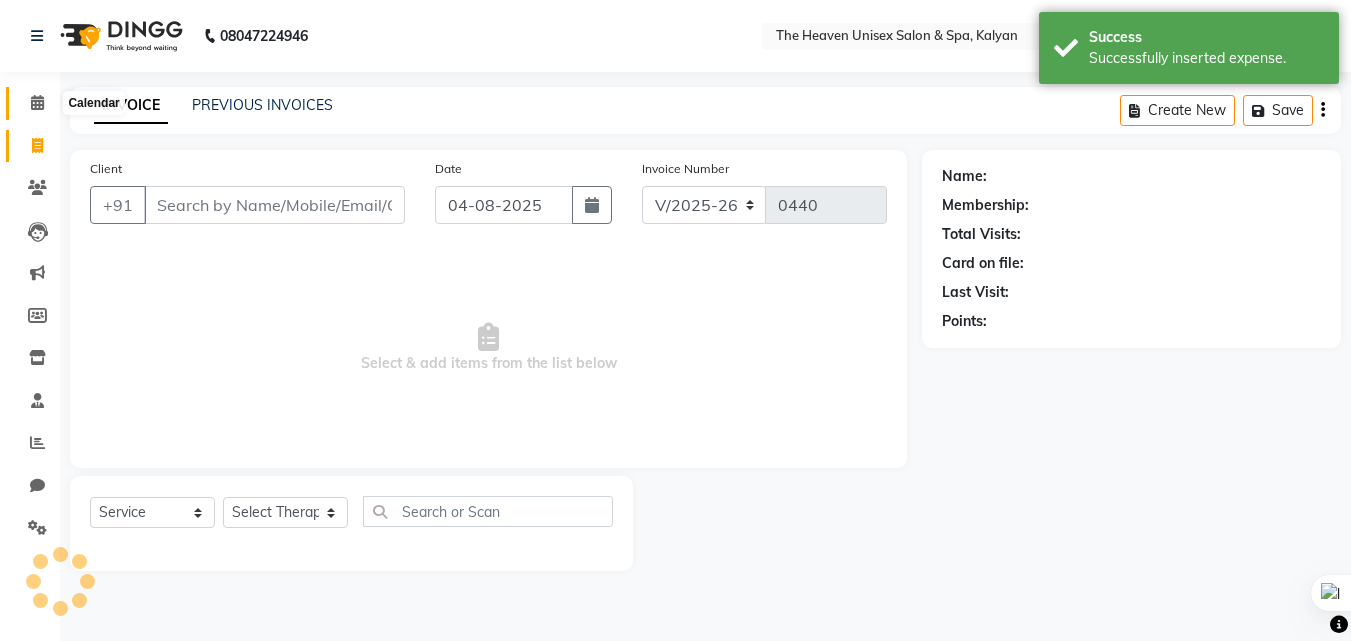 click 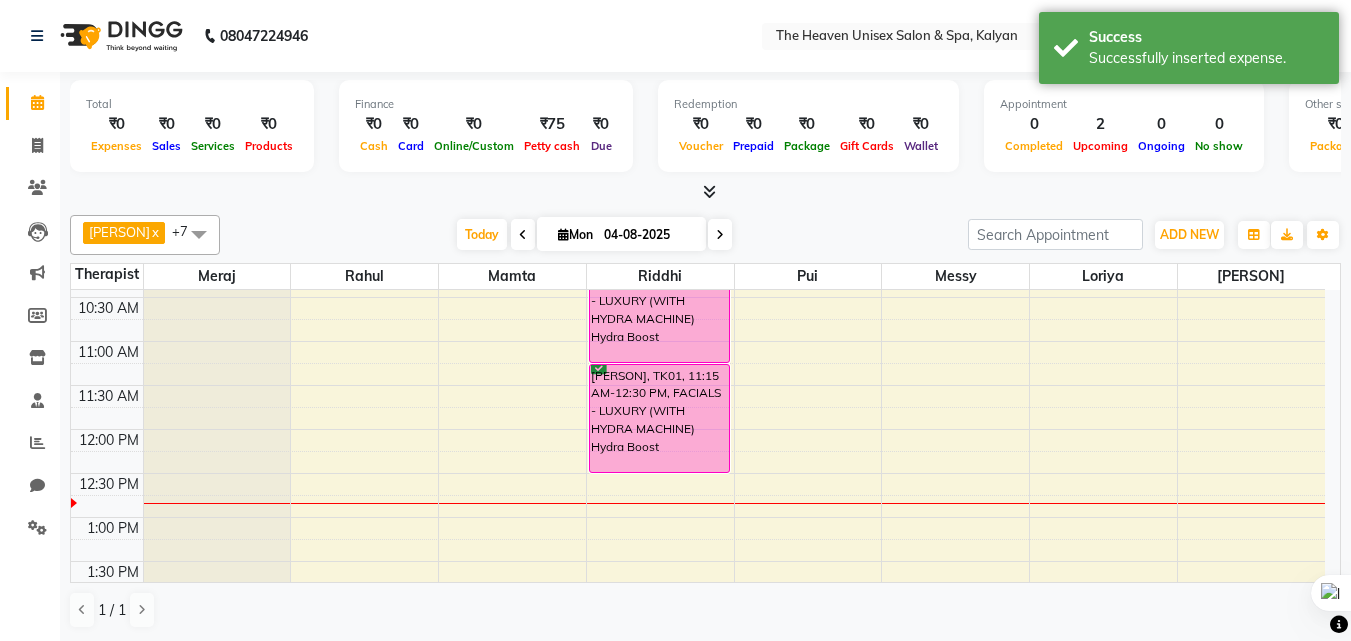 scroll, scrollTop: 0, scrollLeft: 0, axis: both 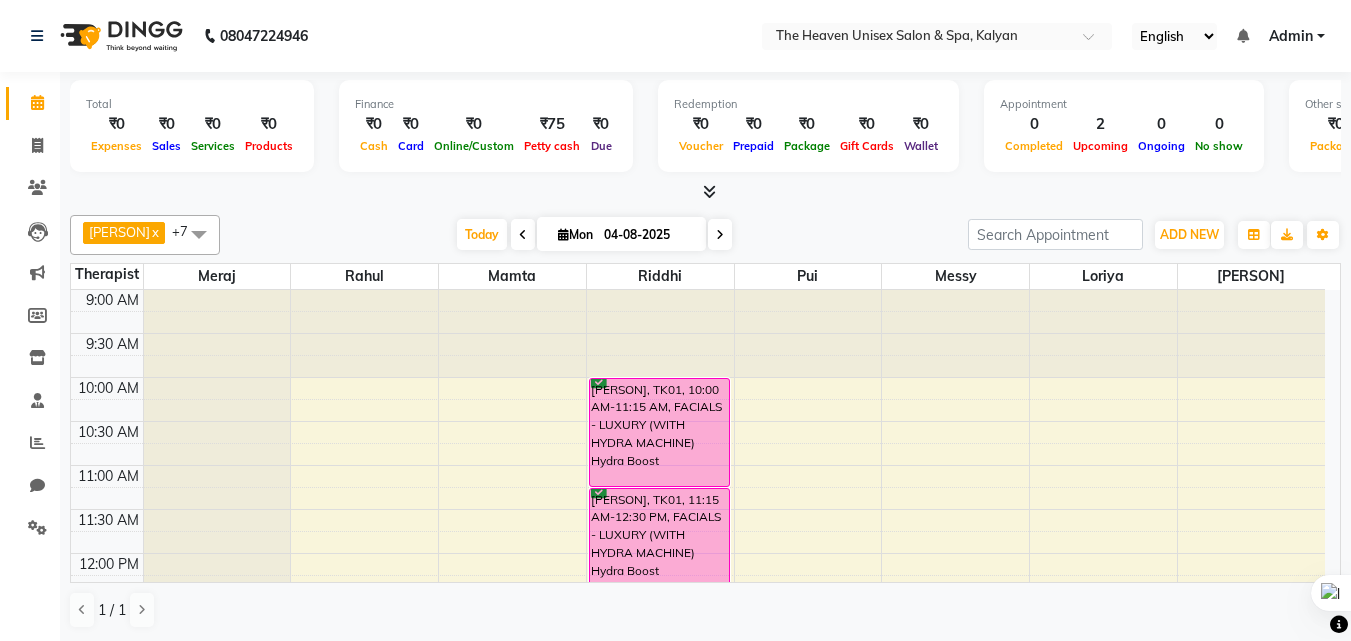 click at bounding box center [705, 192] 